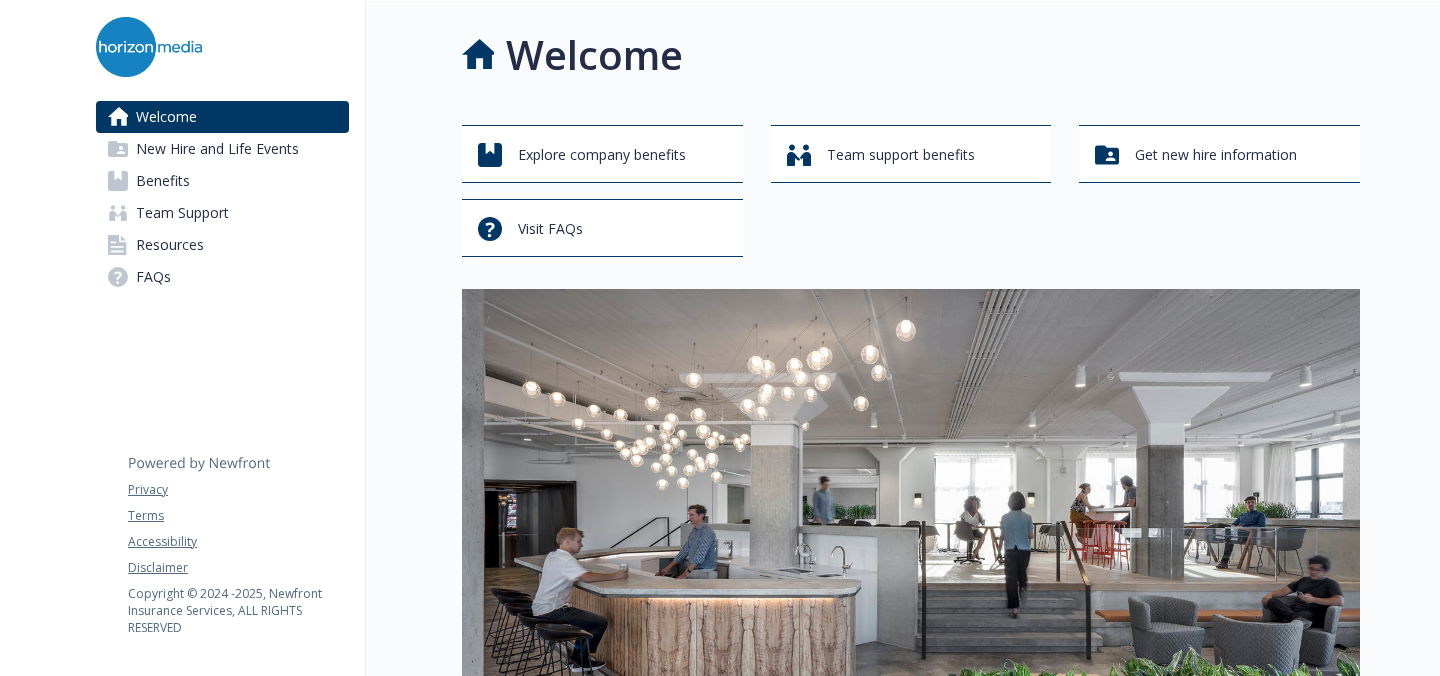 scroll, scrollTop: 0, scrollLeft: 0, axis: both 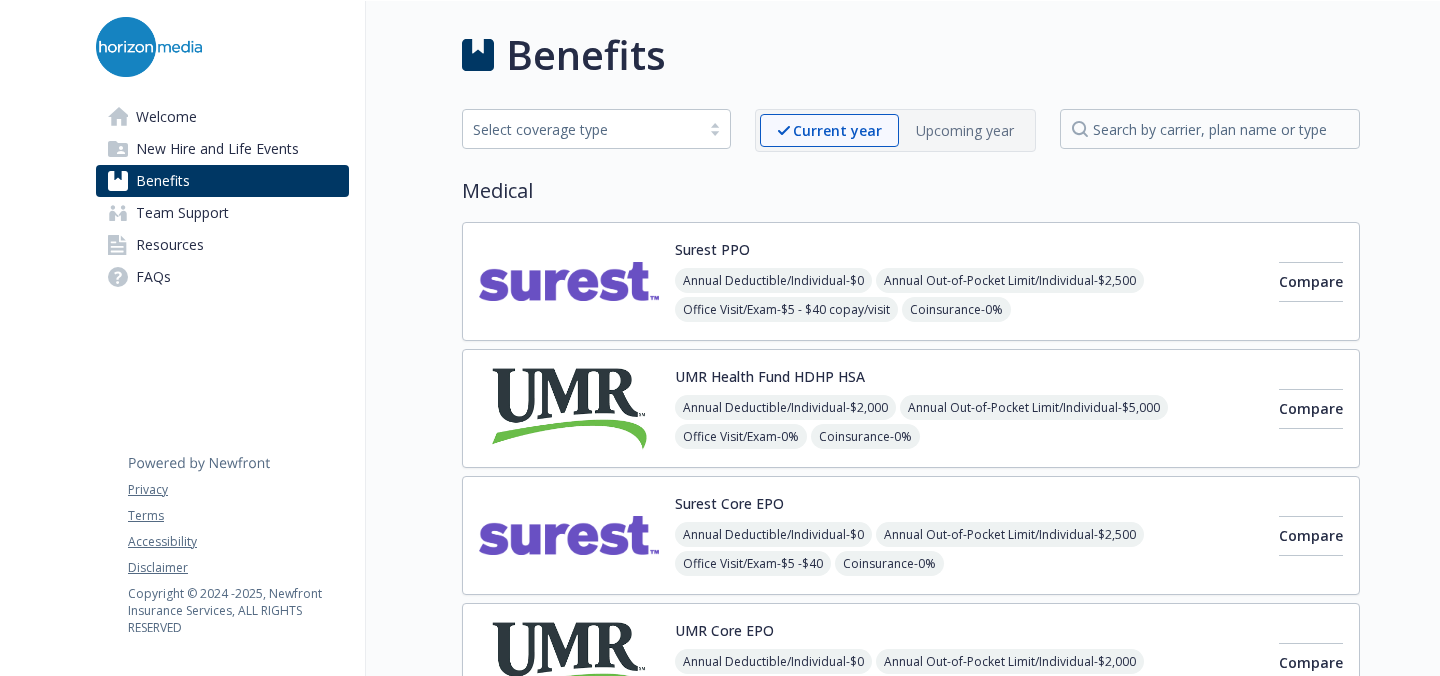 click at bounding box center [569, 535] 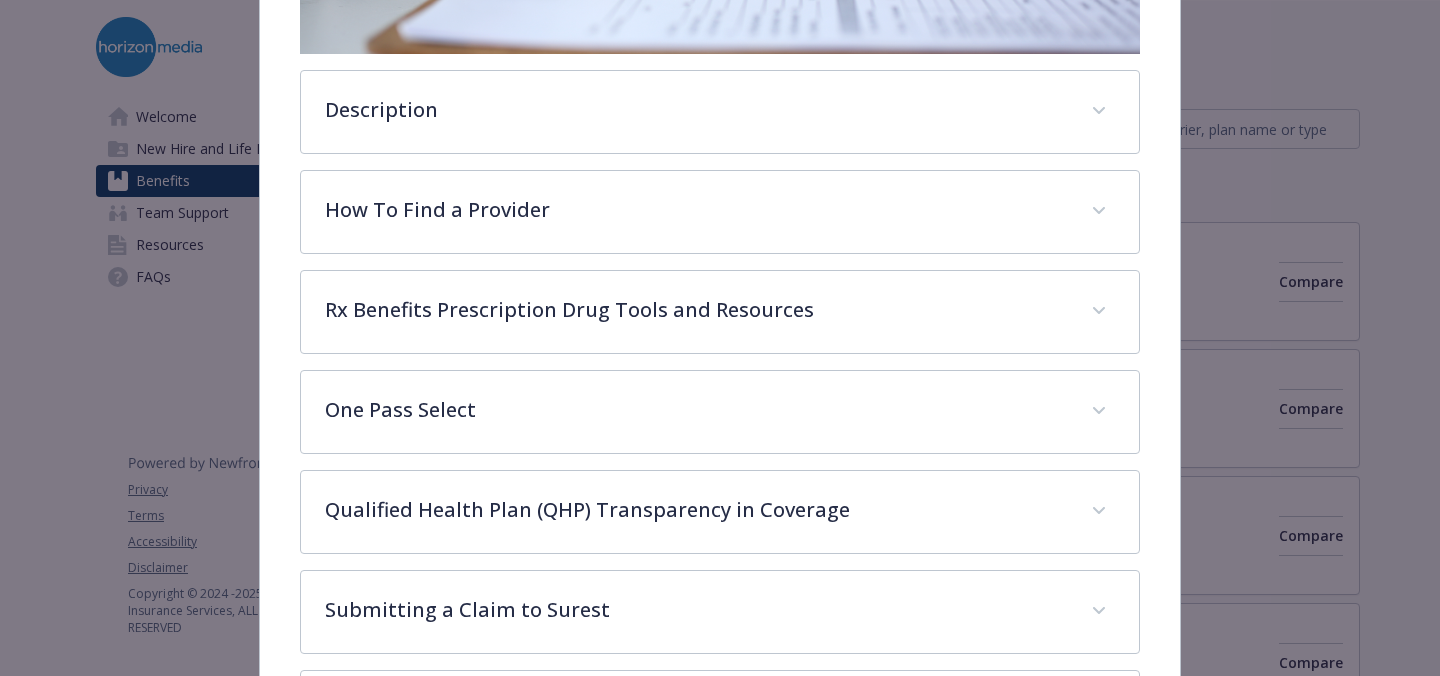scroll, scrollTop: 568, scrollLeft: 0, axis: vertical 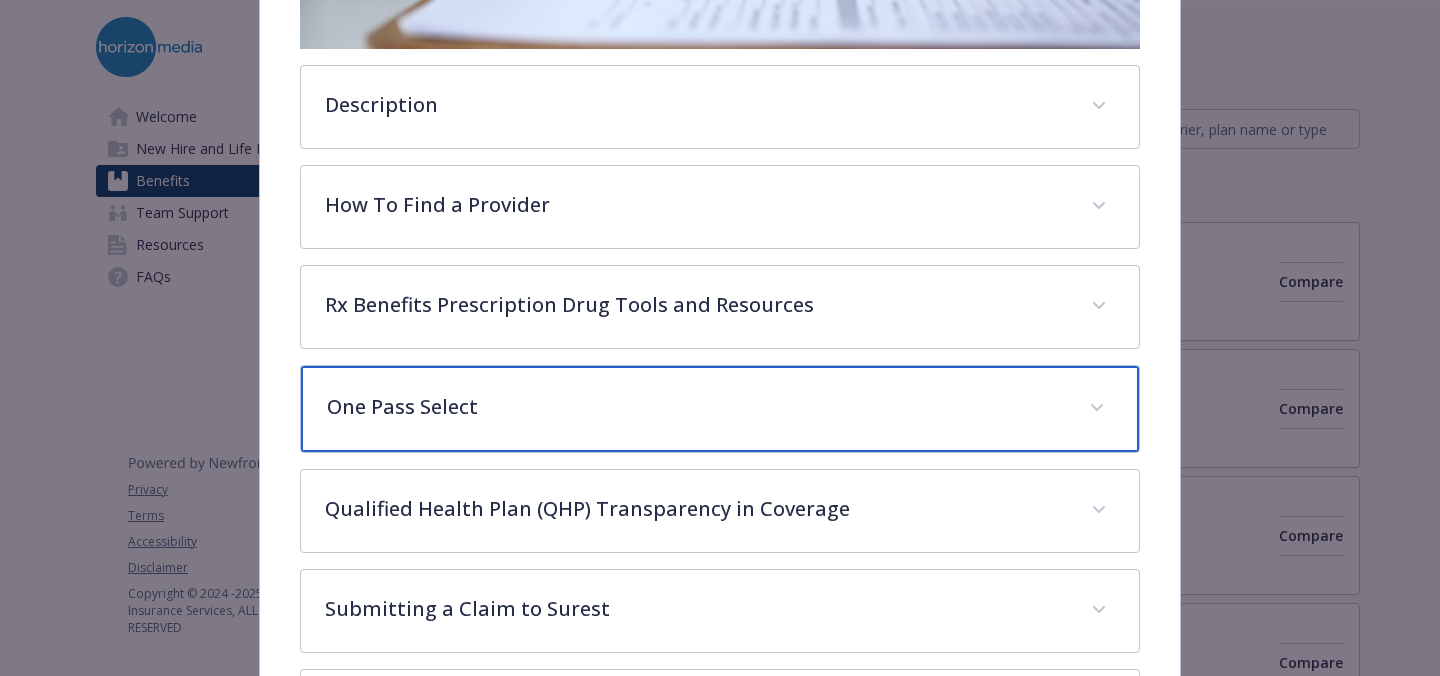 click on "One Pass Select" at bounding box center [720, 409] 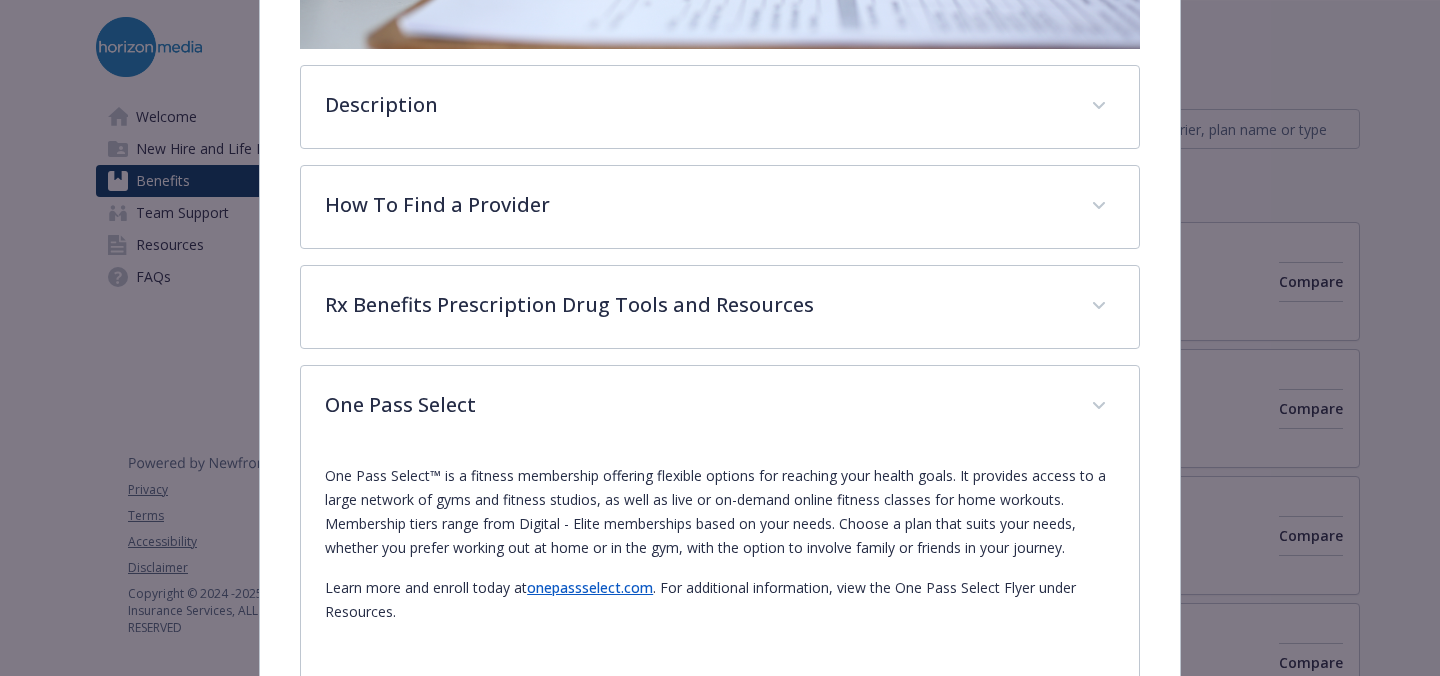 click on "onepassselect.com" at bounding box center [590, 587] 